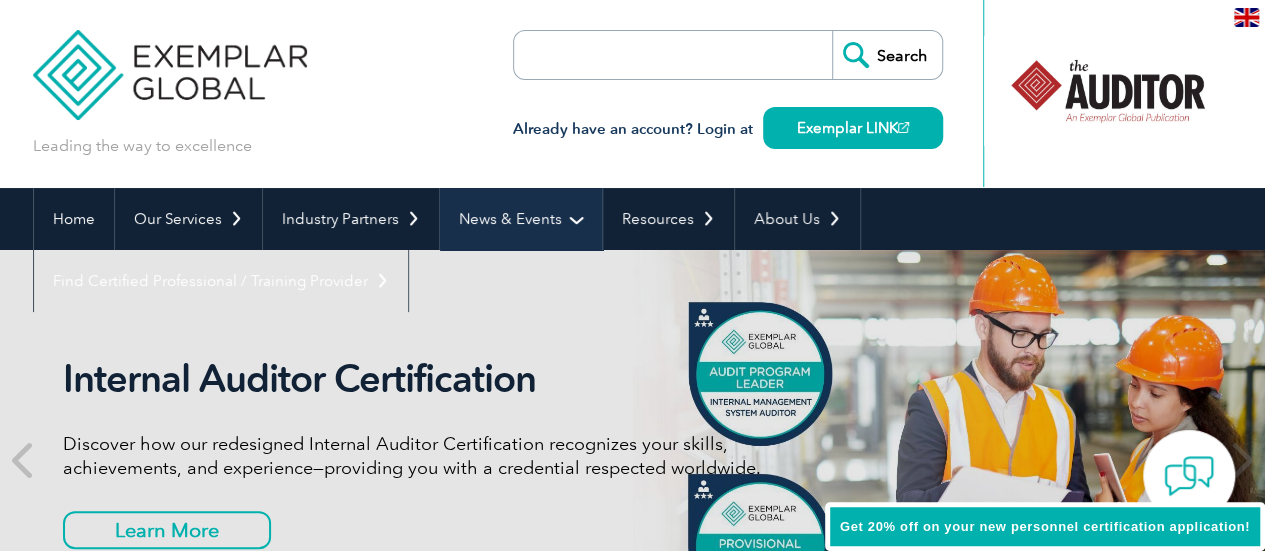 scroll, scrollTop: 0, scrollLeft: 0, axis: both 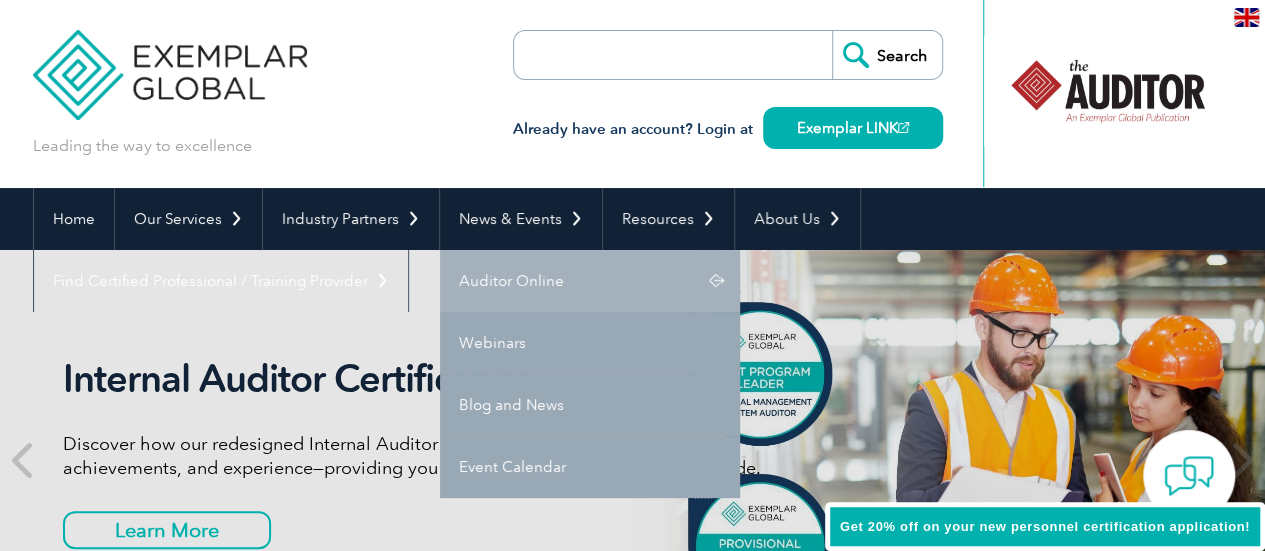 click on "Auditor Online" at bounding box center (590, 281) 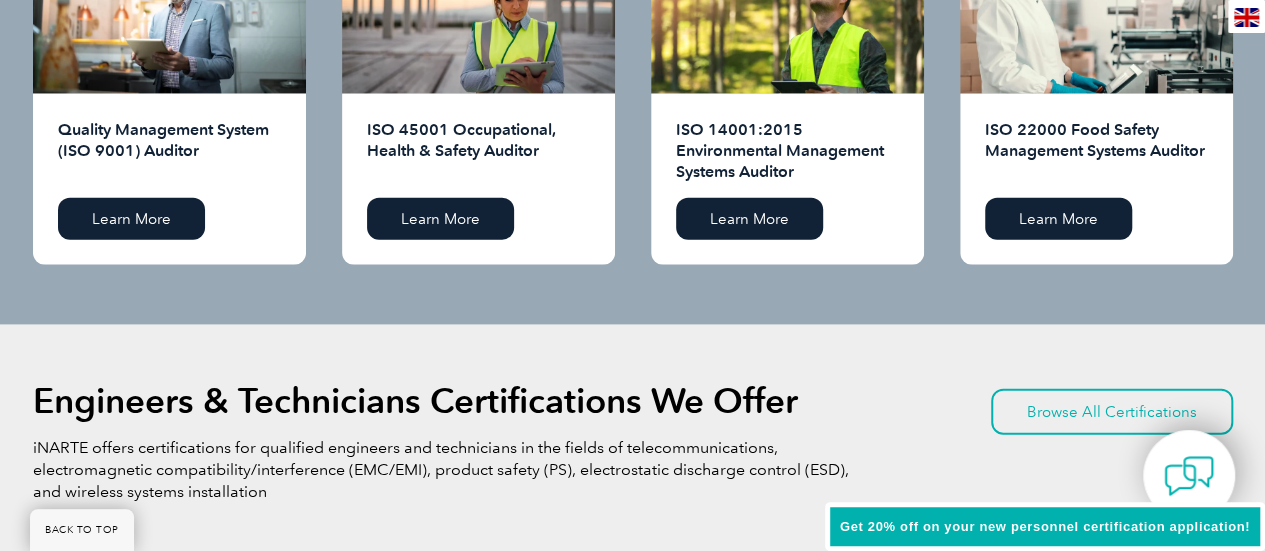 scroll, scrollTop: 2100, scrollLeft: 0, axis: vertical 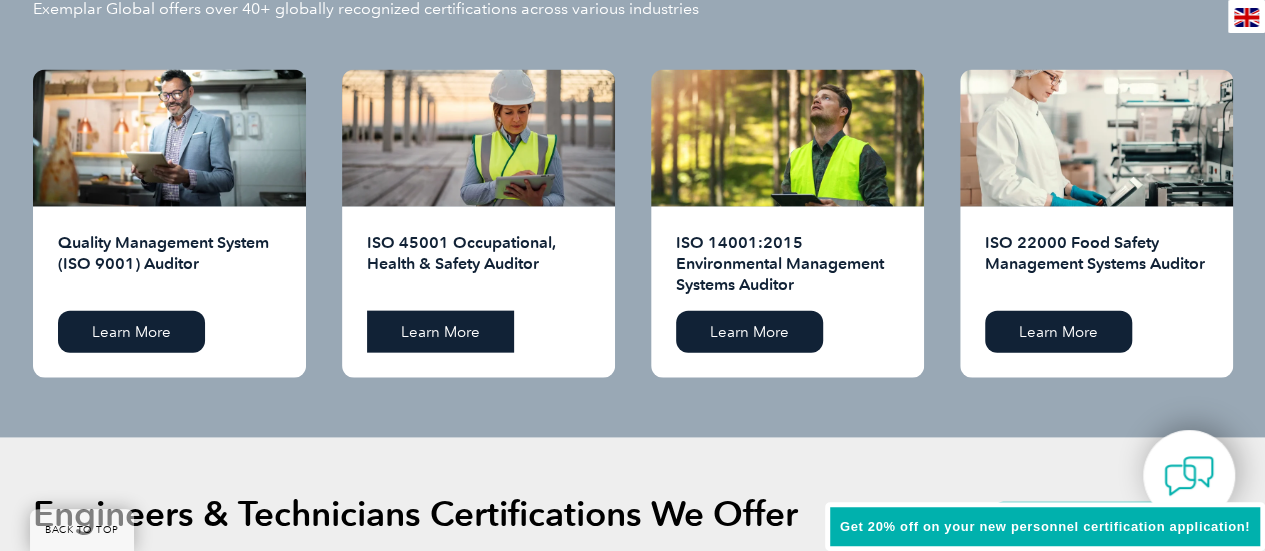 click on "Learn More" at bounding box center (440, 332) 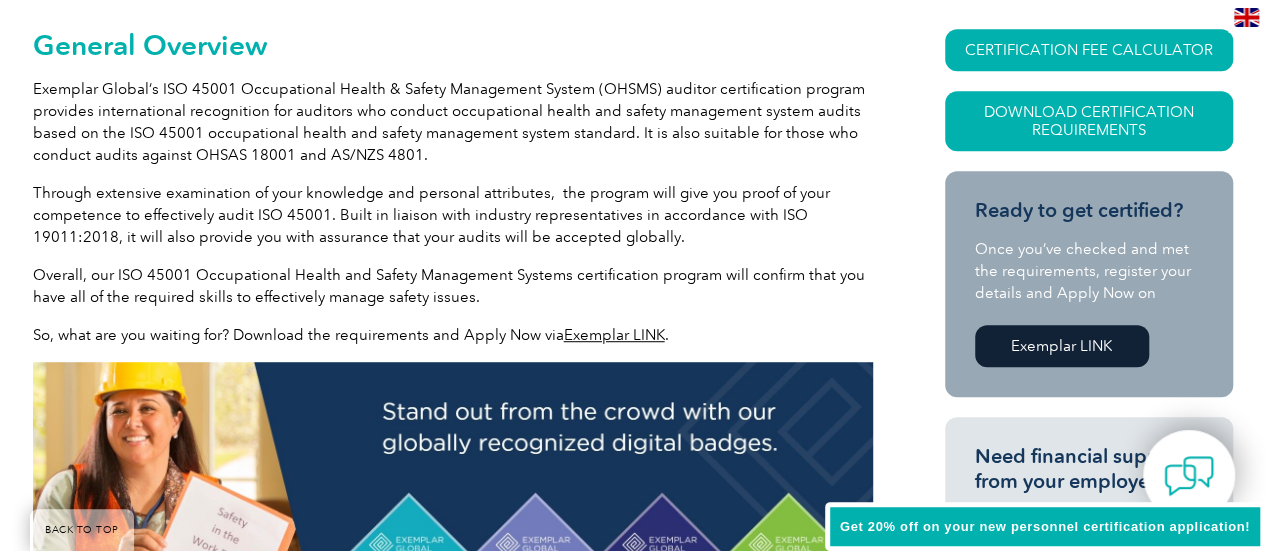 scroll, scrollTop: 0, scrollLeft: 0, axis: both 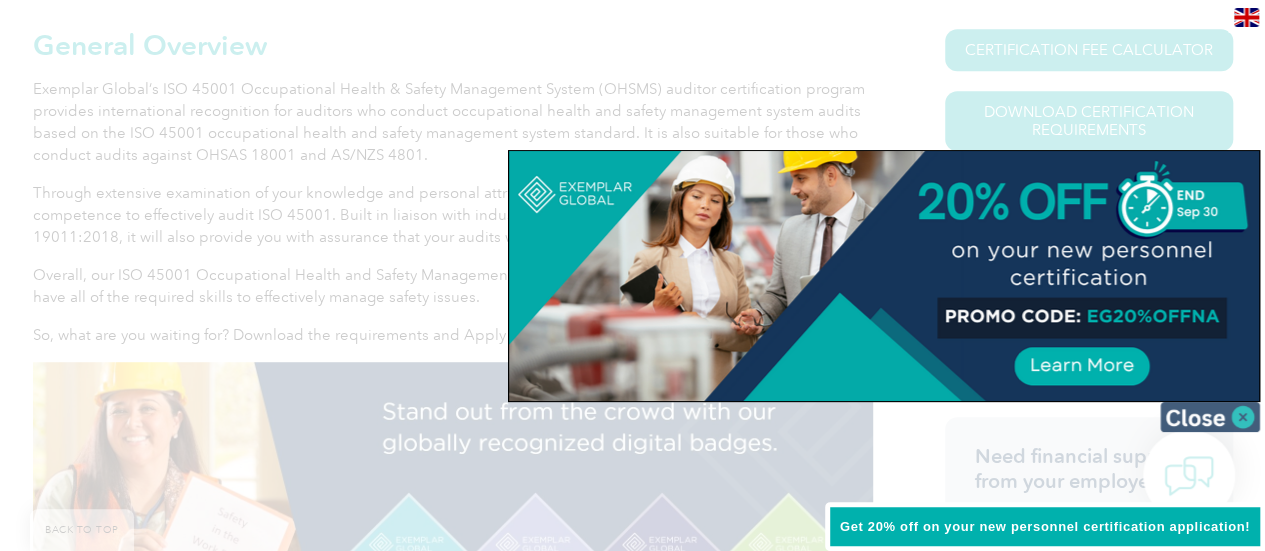 click at bounding box center (1210, 417) 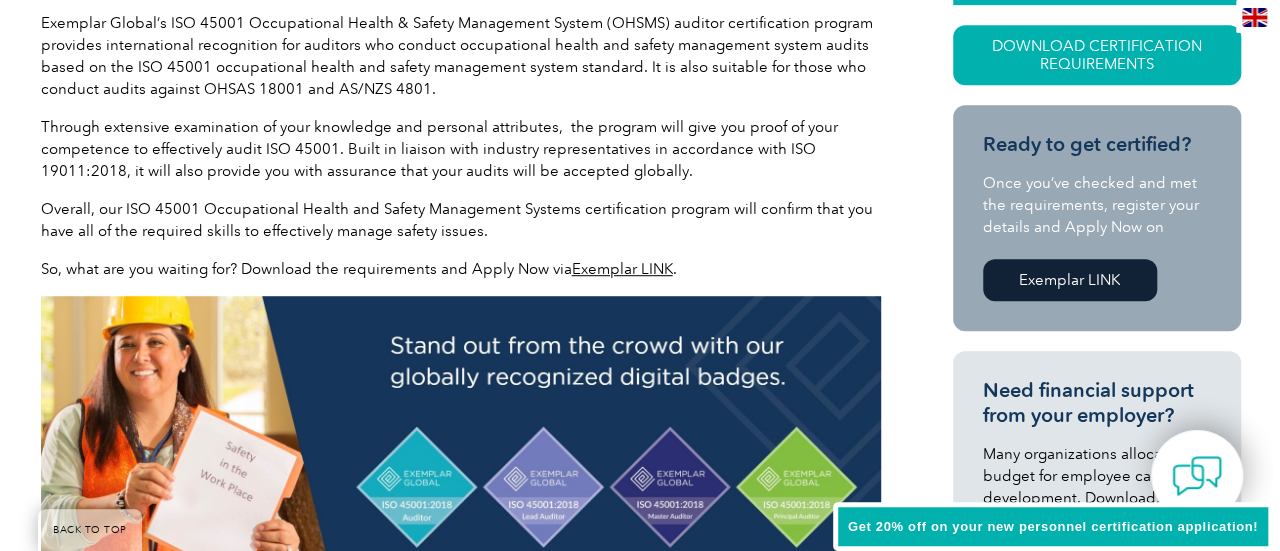 scroll, scrollTop: 380, scrollLeft: 0, axis: vertical 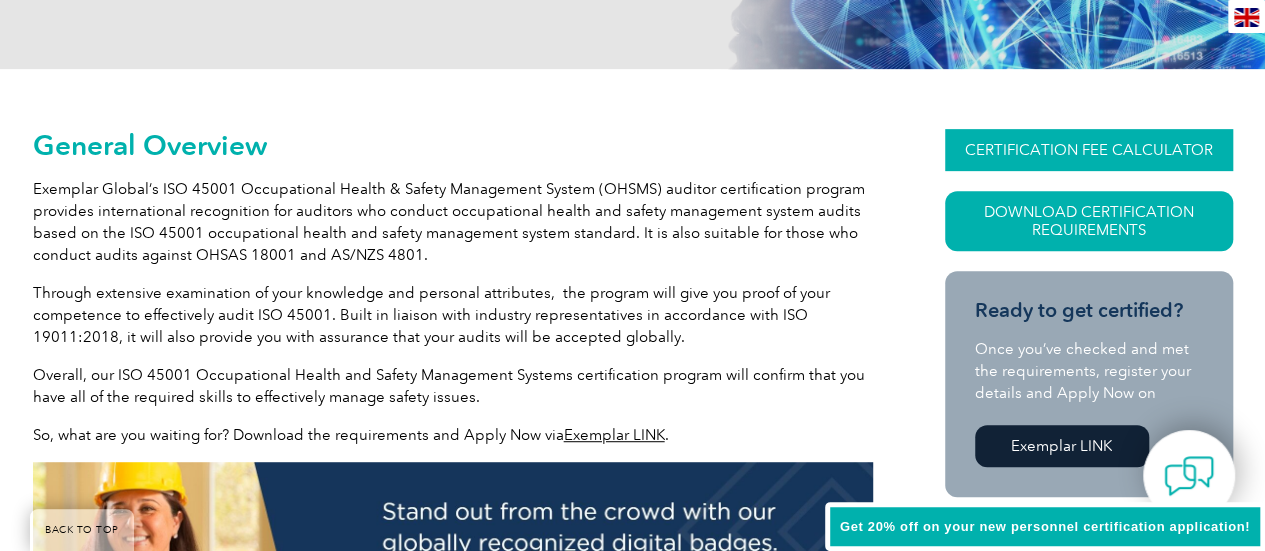 click on "CERTIFICATION FEE CALCULATOR" at bounding box center [1089, 150] 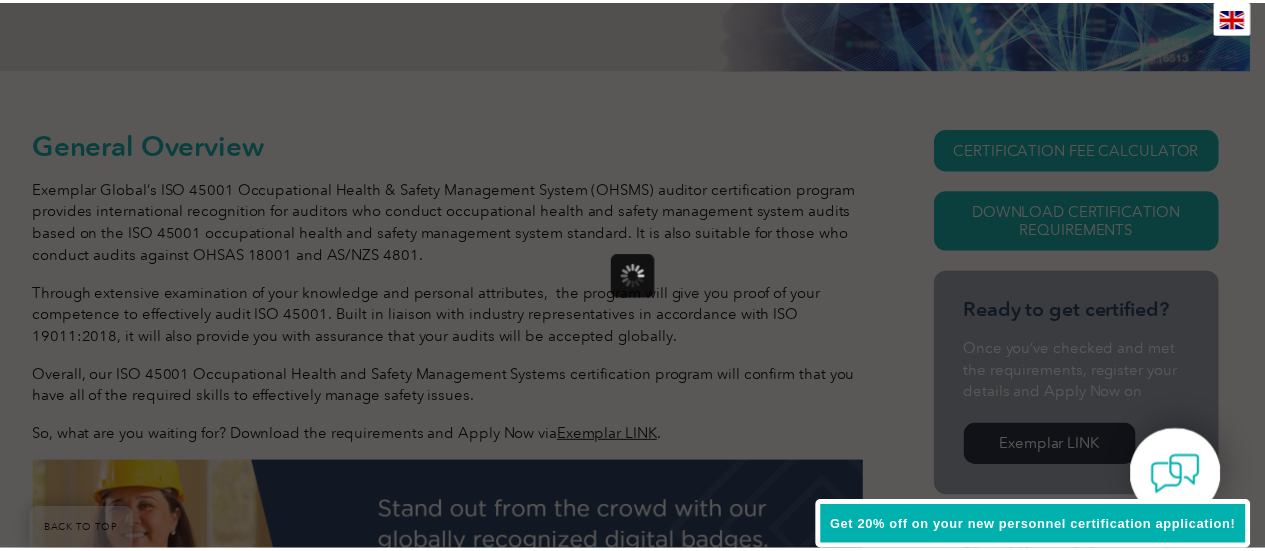 scroll, scrollTop: 0, scrollLeft: 0, axis: both 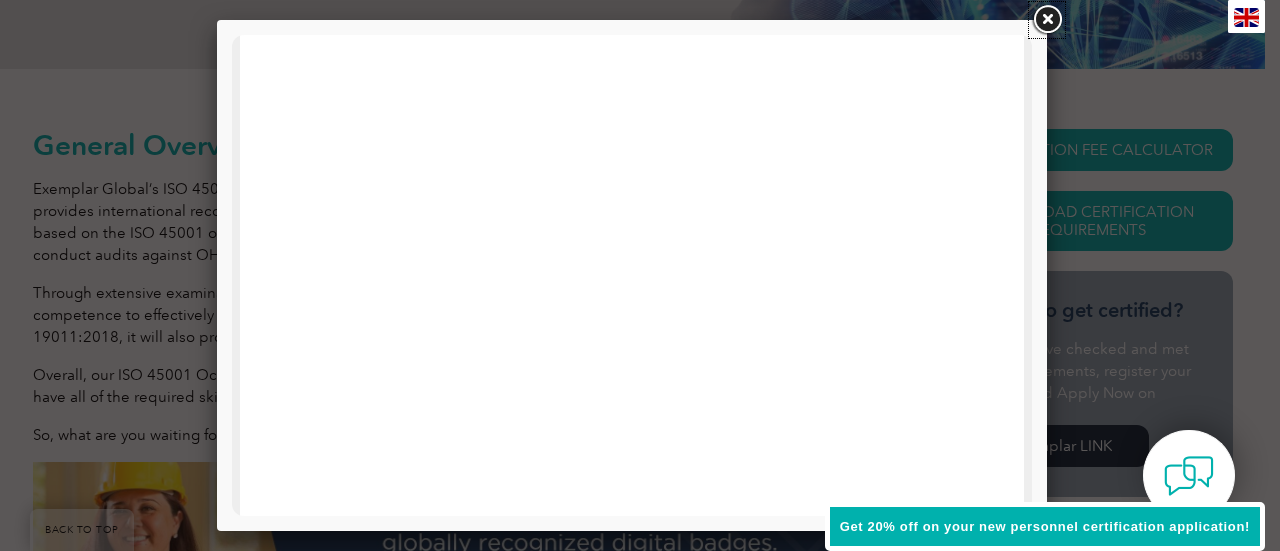 drag, startPoint x: 1052, startPoint y: 21, endPoint x: 1014, endPoint y: 43, distance: 43.908997 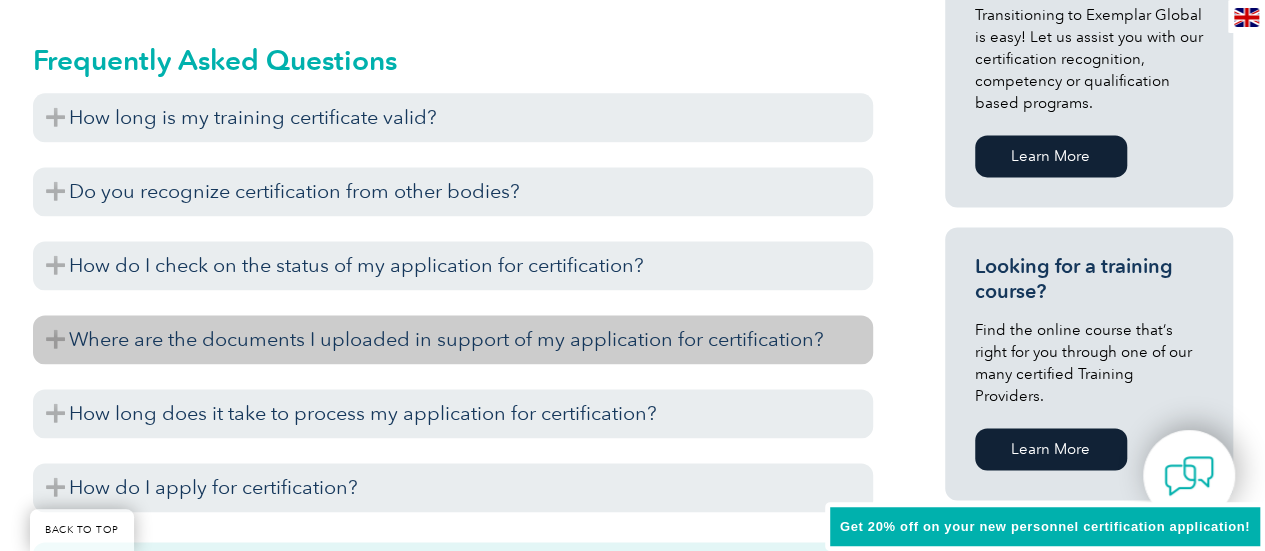 scroll, scrollTop: 1480, scrollLeft: 0, axis: vertical 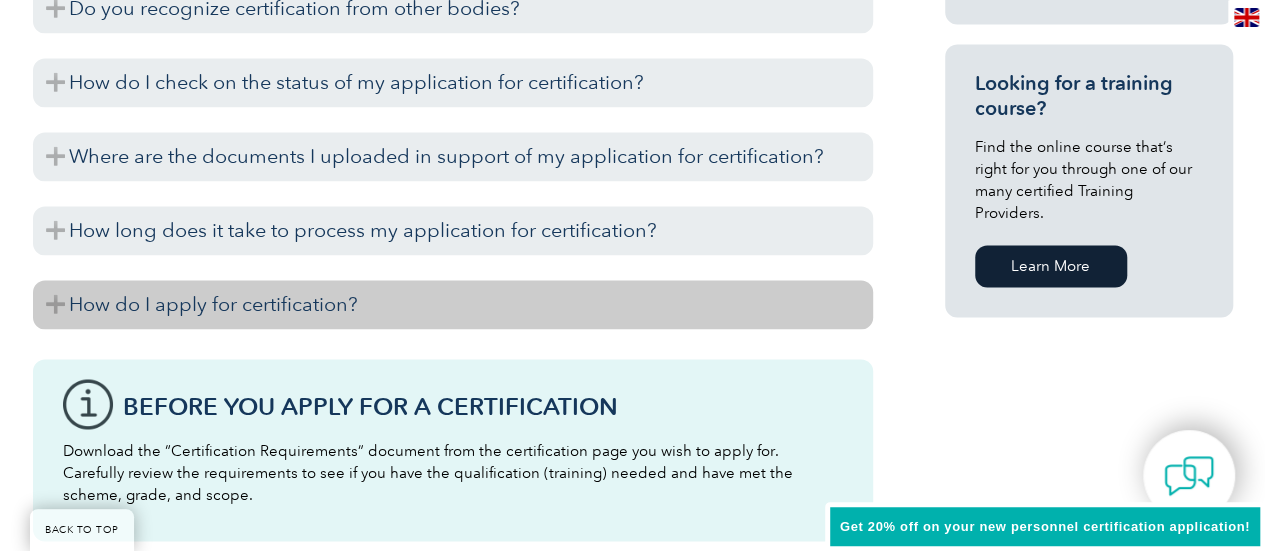 click on "How do I apply for certification?" at bounding box center (453, 304) 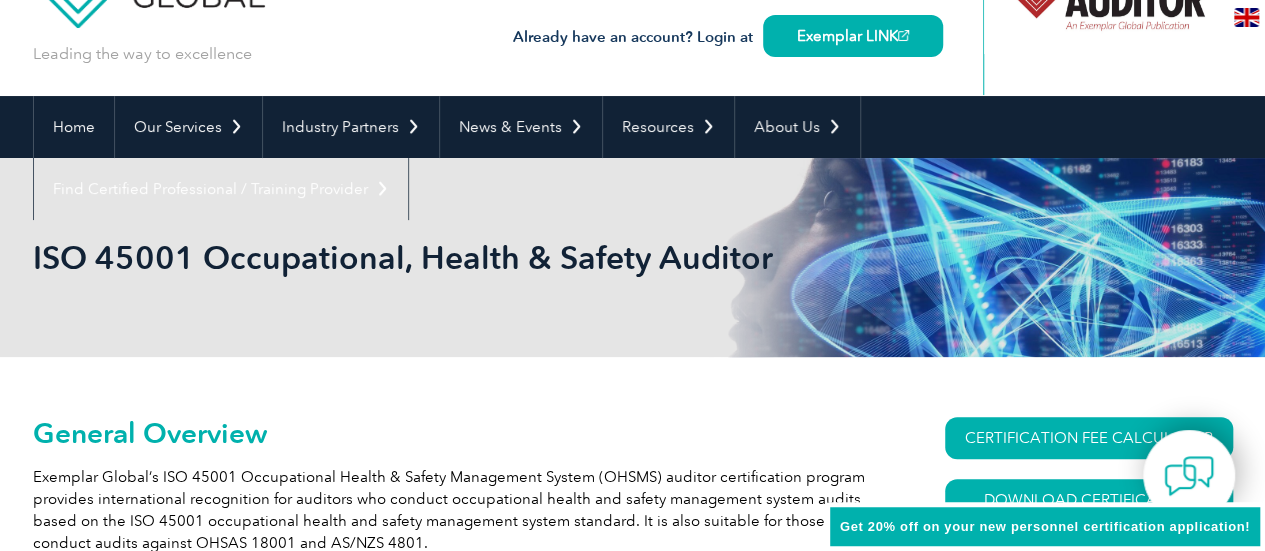 scroll, scrollTop: 0, scrollLeft: 0, axis: both 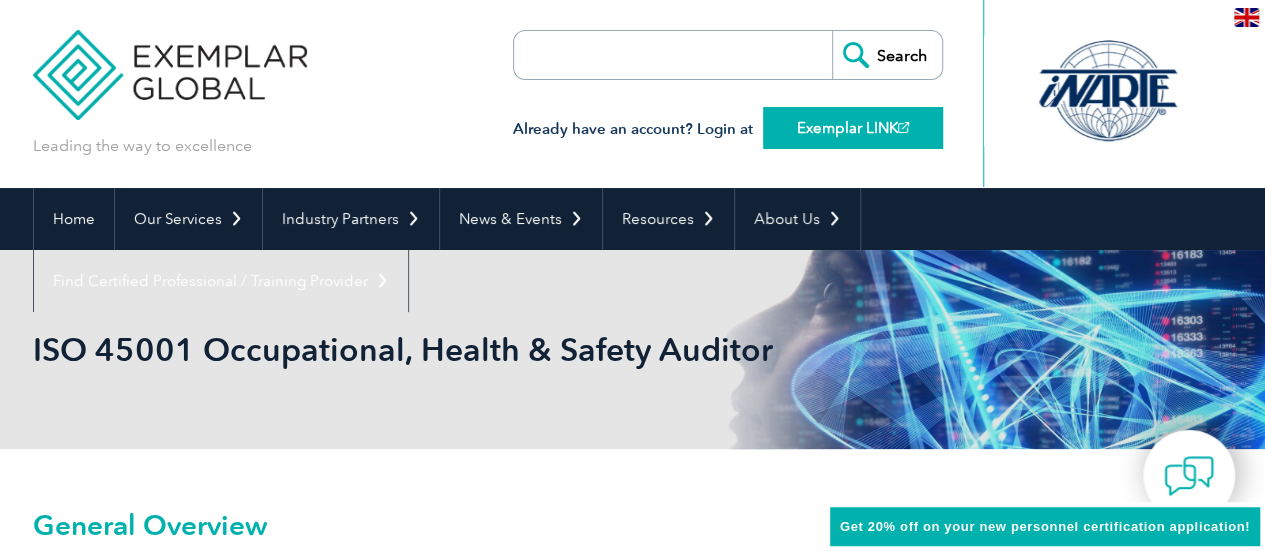 click on "Exemplar LINK" at bounding box center [853, 128] 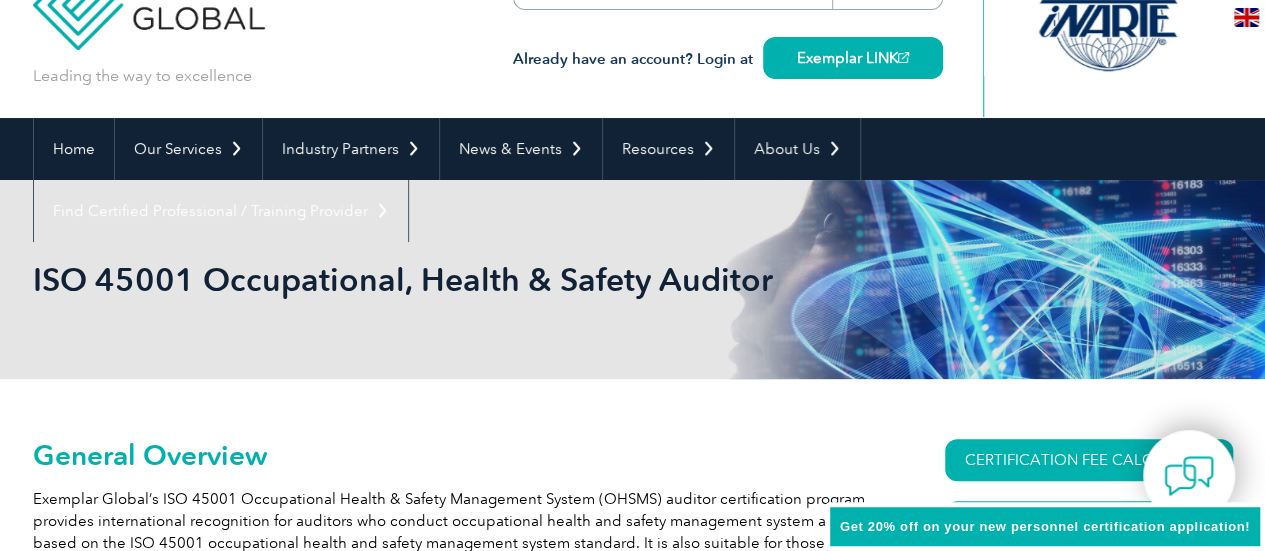 scroll, scrollTop: 0, scrollLeft: 0, axis: both 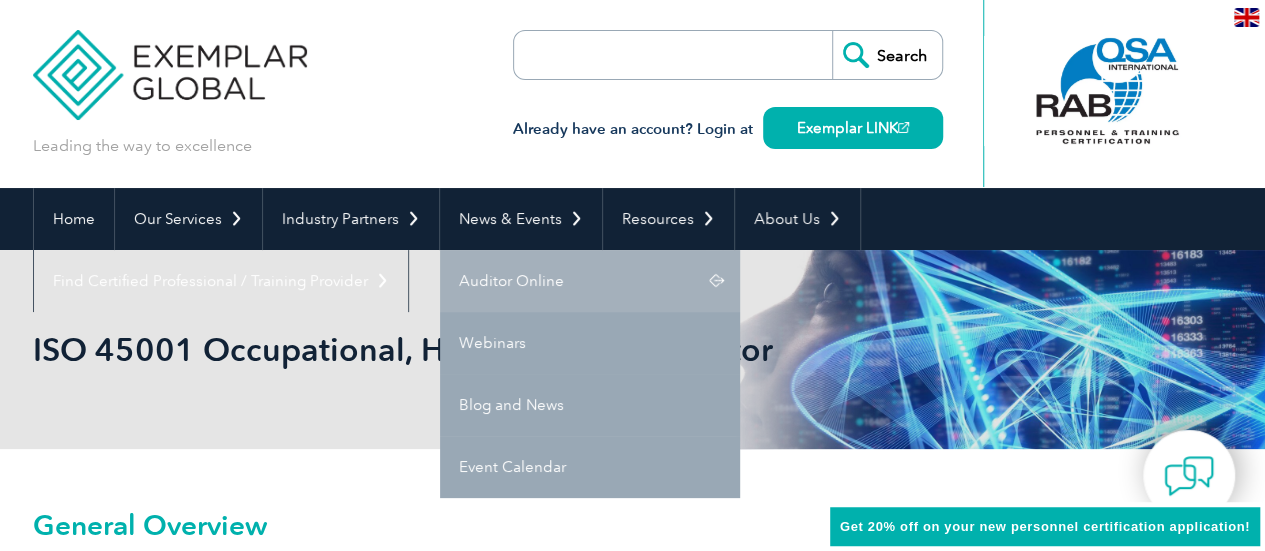 click on "Auditor Online" at bounding box center [590, 281] 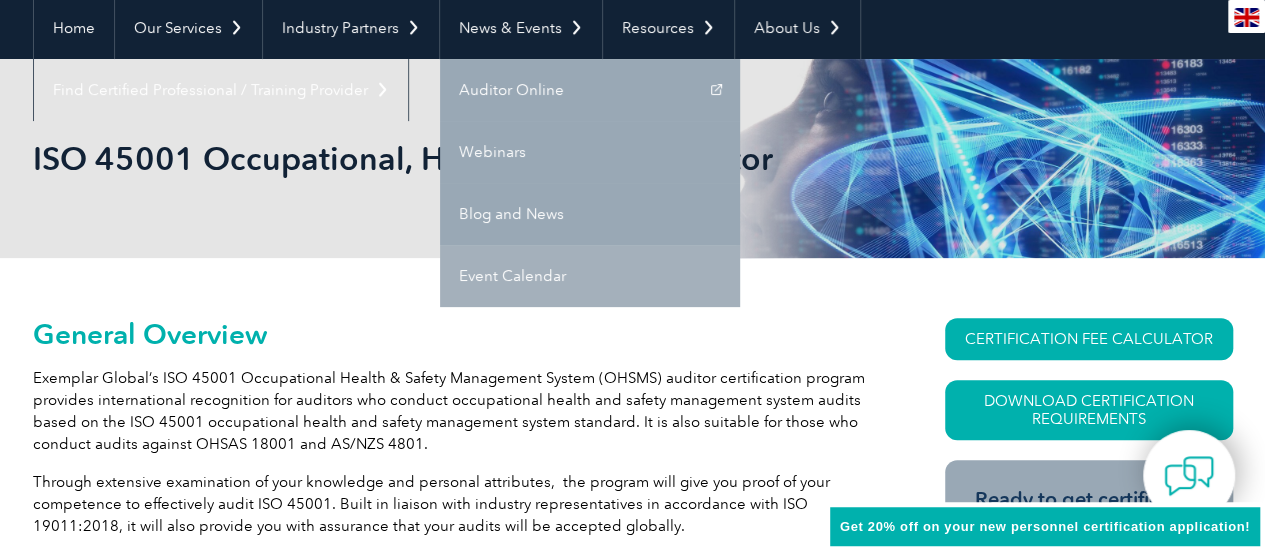 scroll, scrollTop: 200, scrollLeft: 0, axis: vertical 